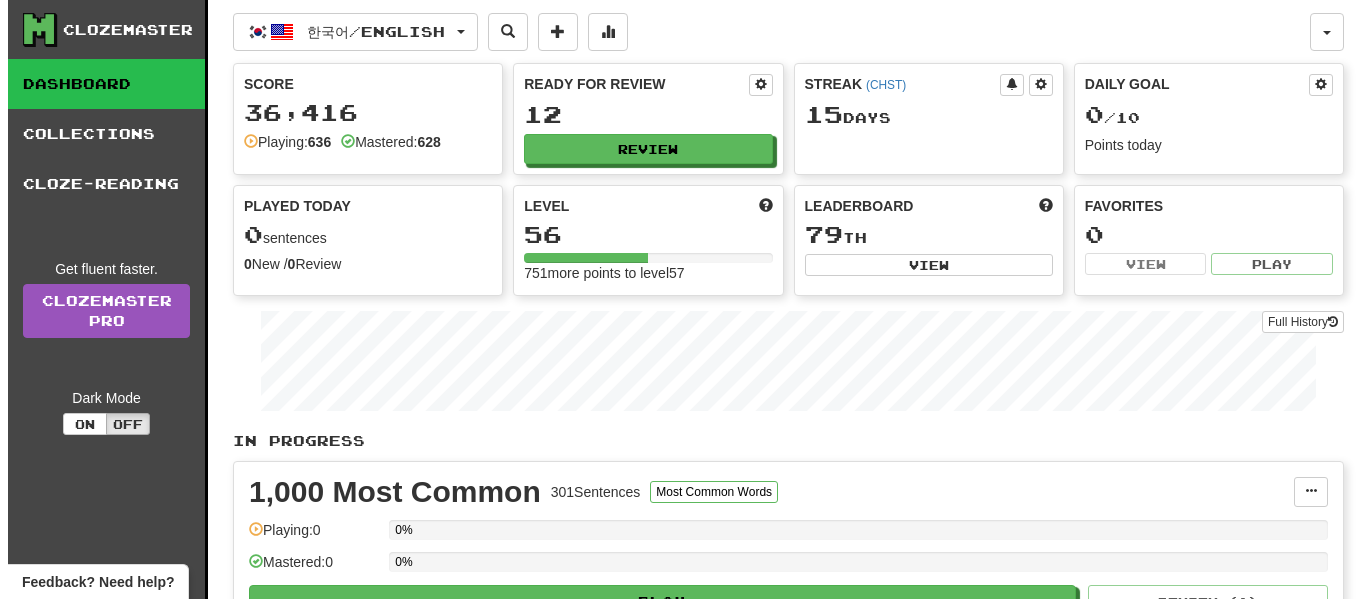 scroll, scrollTop: 0, scrollLeft: 0, axis: both 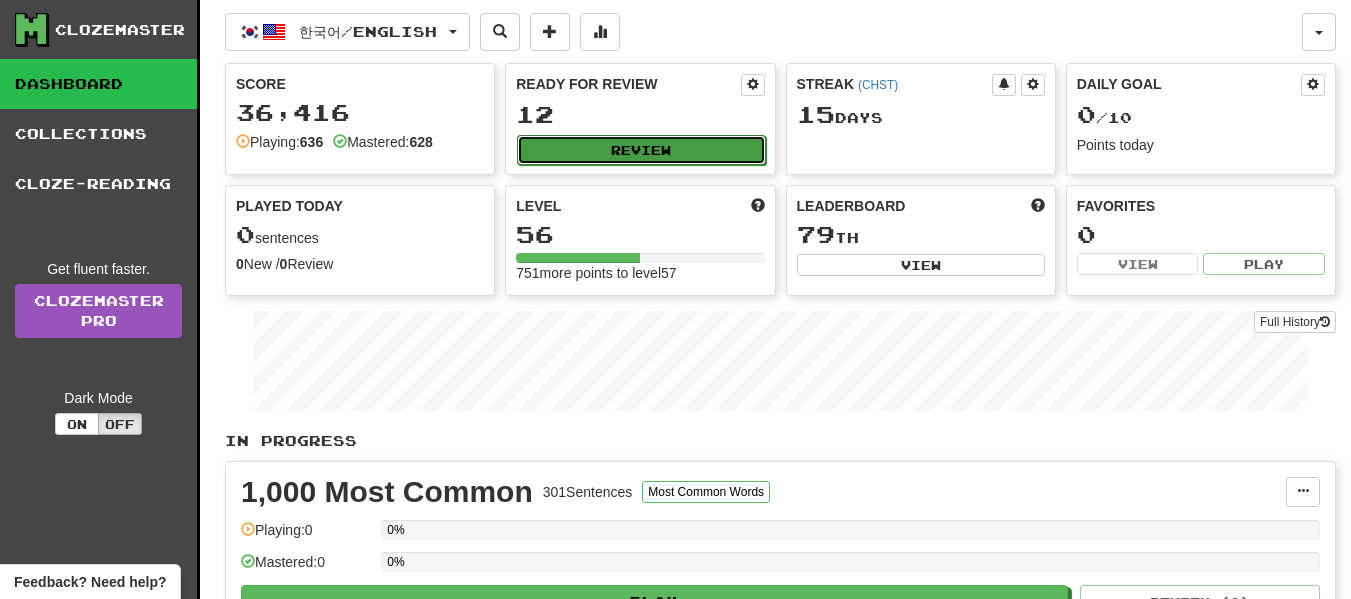 click on "Review" at bounding box center (641, 150) 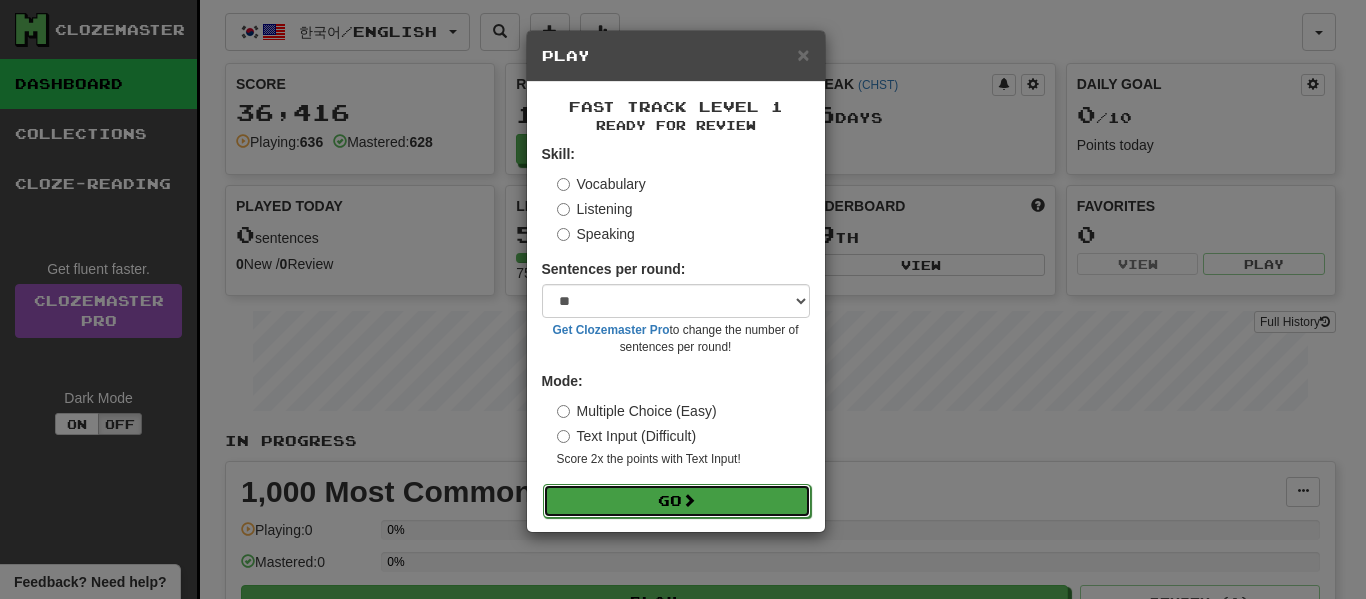 click on "Go" at bounding box center (677, 501) 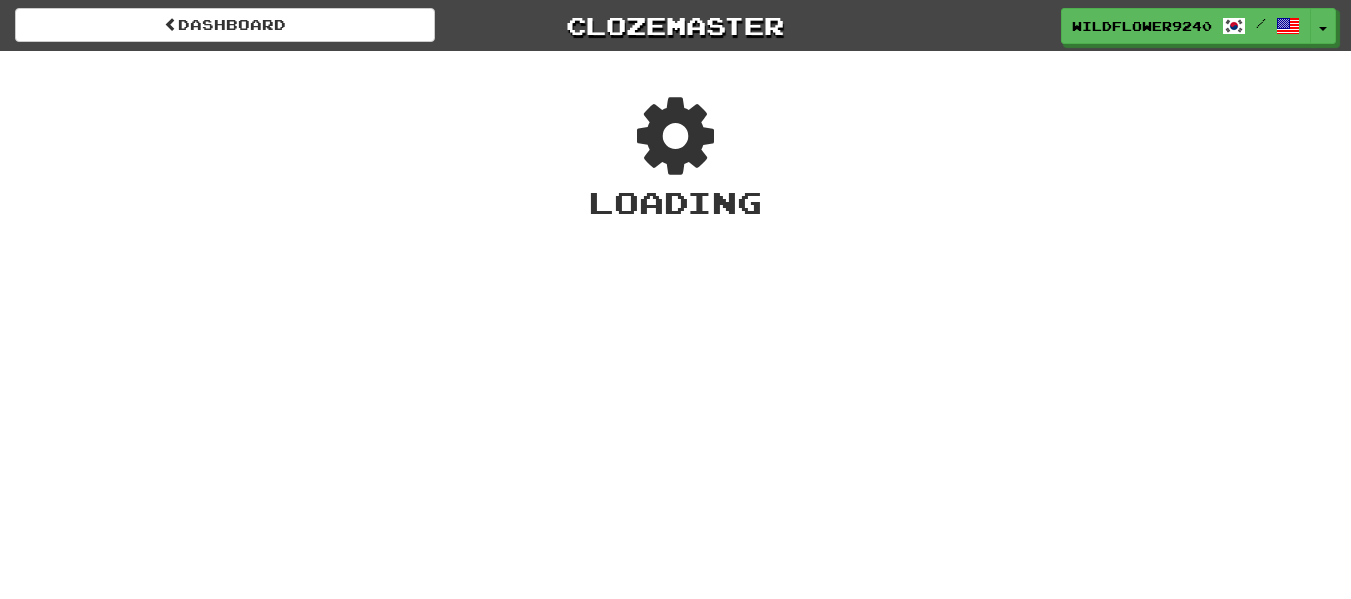scroll, scrollTop: 0, scrollLeft: 0, axis: both 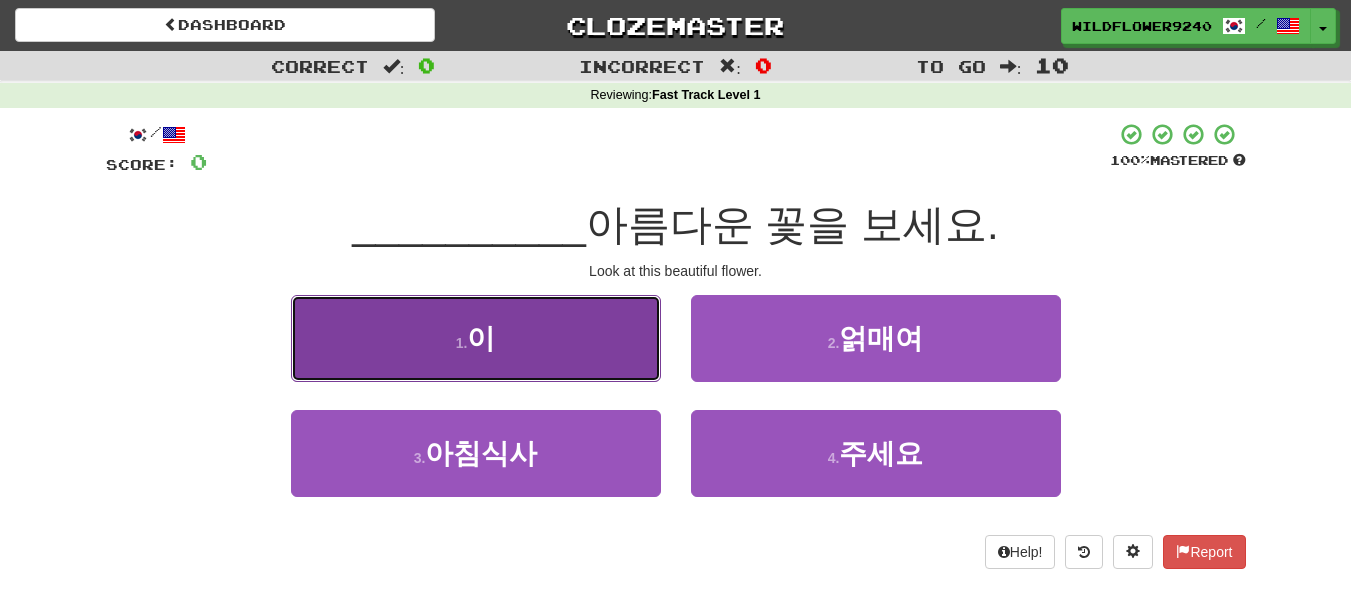 click on "이" at bounding box center (481, 338) 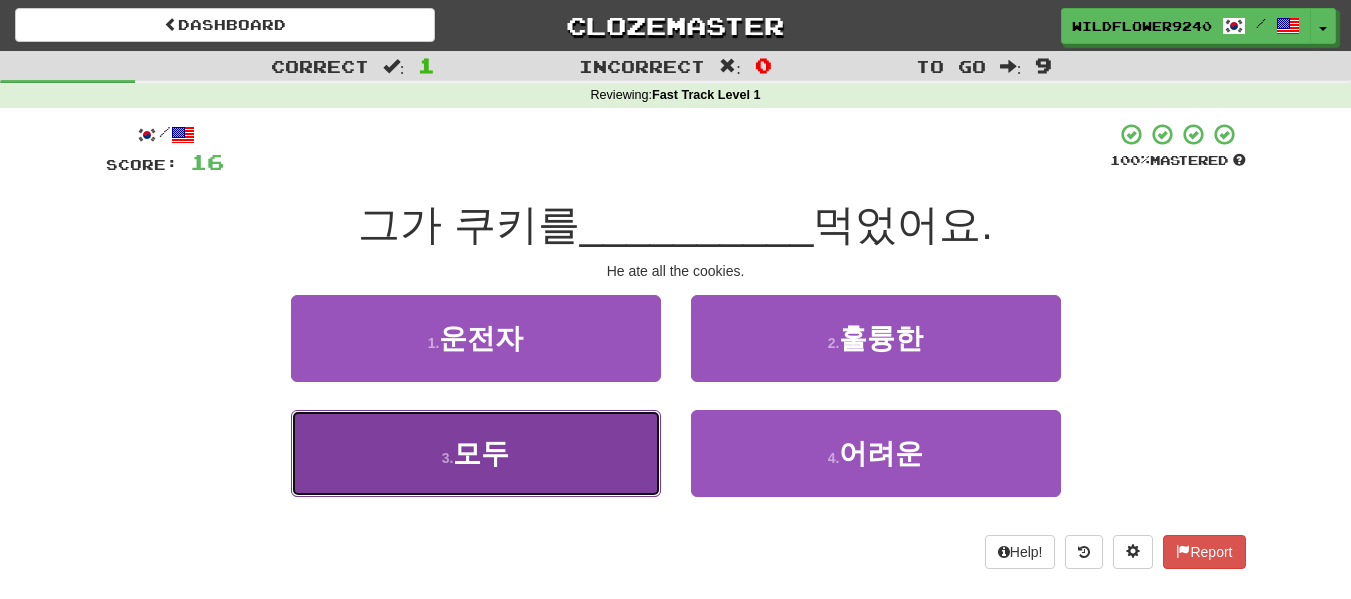 click on "3 .  모두" at bounding box center [476, 453] 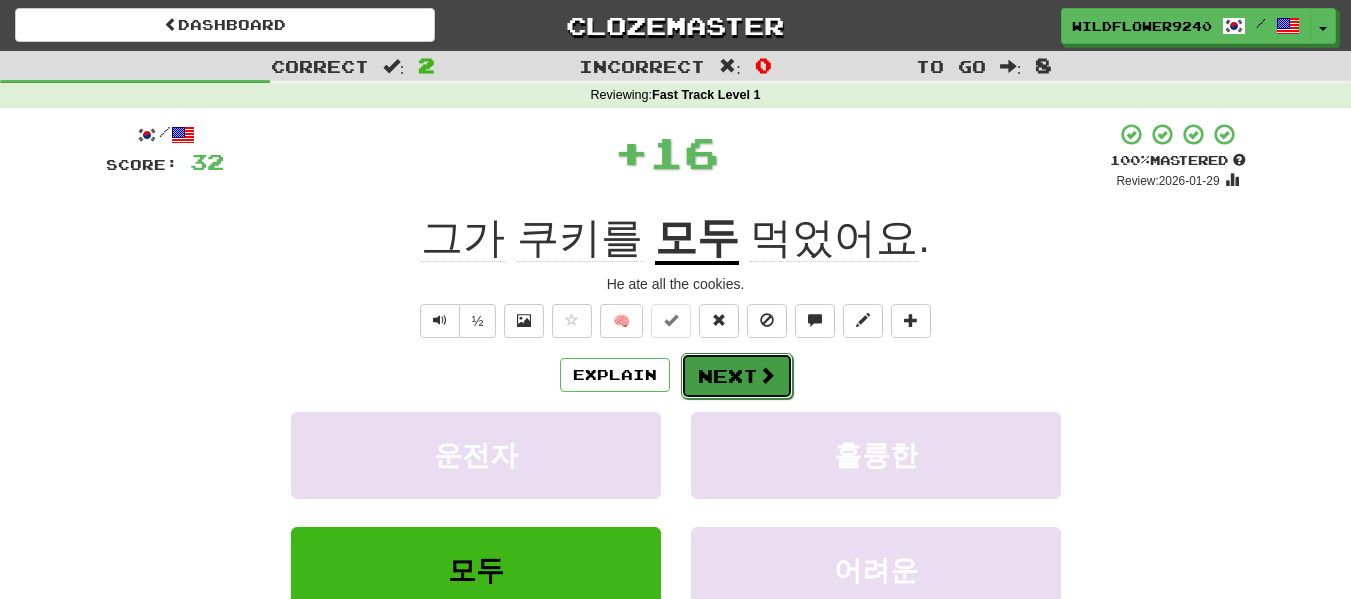 click on "Next" at bounding box center [737, 376] 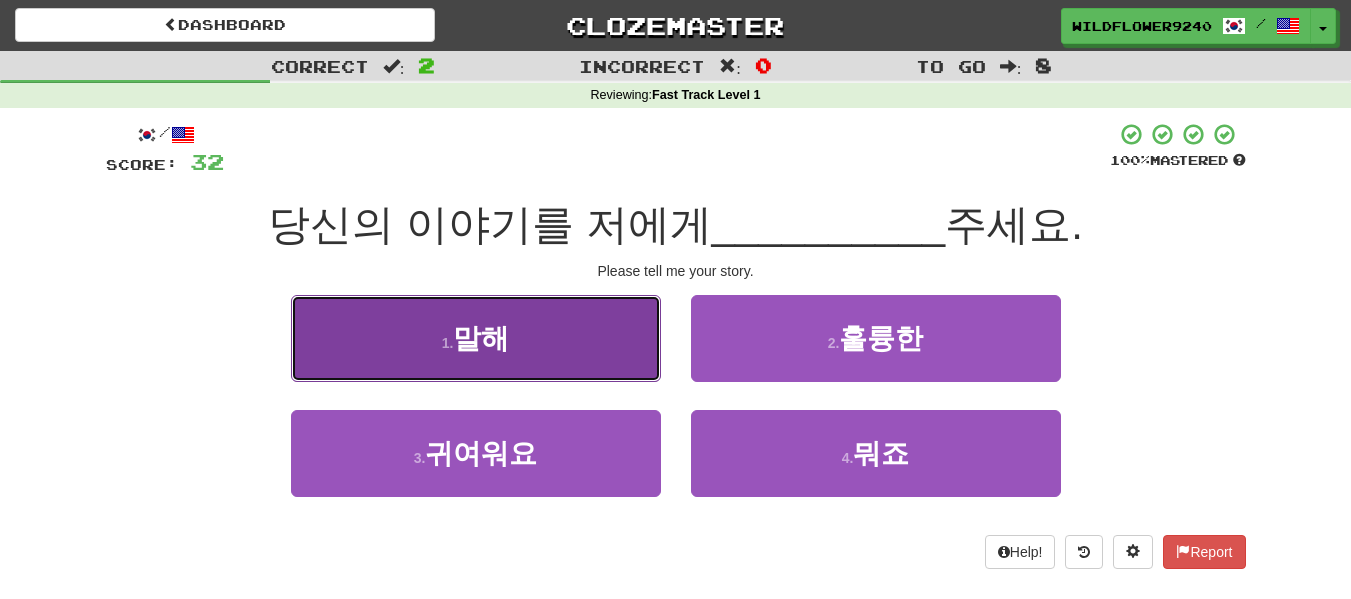 click on "1 .  말해" at bounding box center [476, 338] 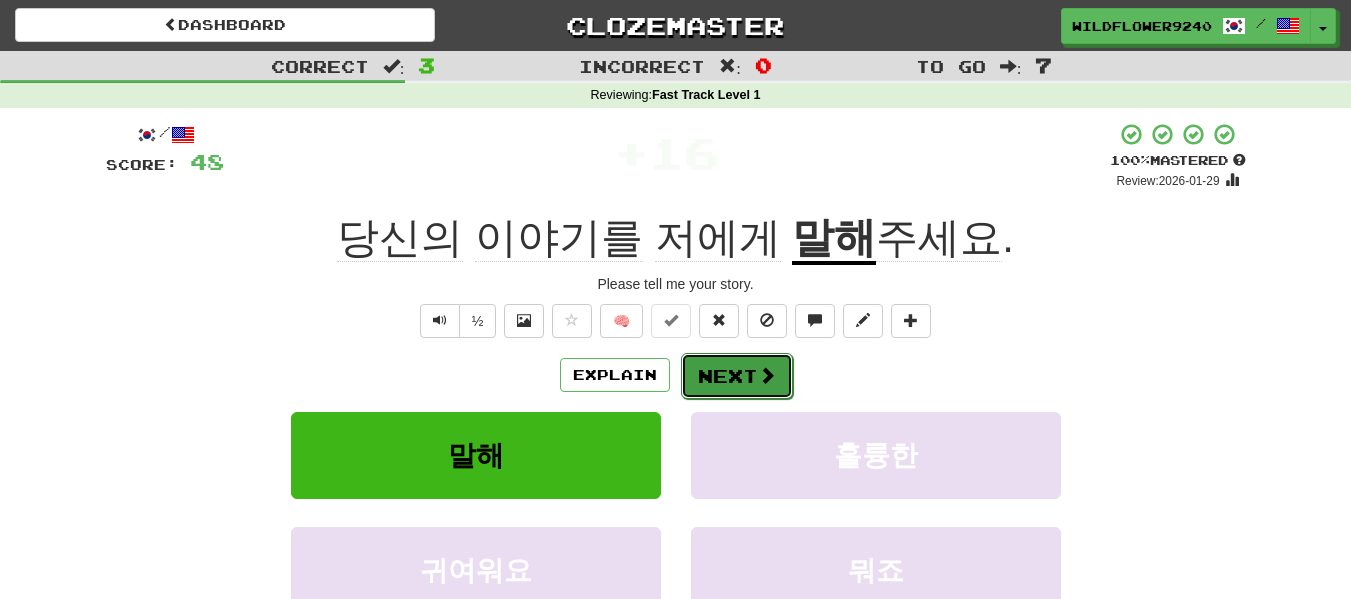 click on "Next" at bounding box center (737, 376) 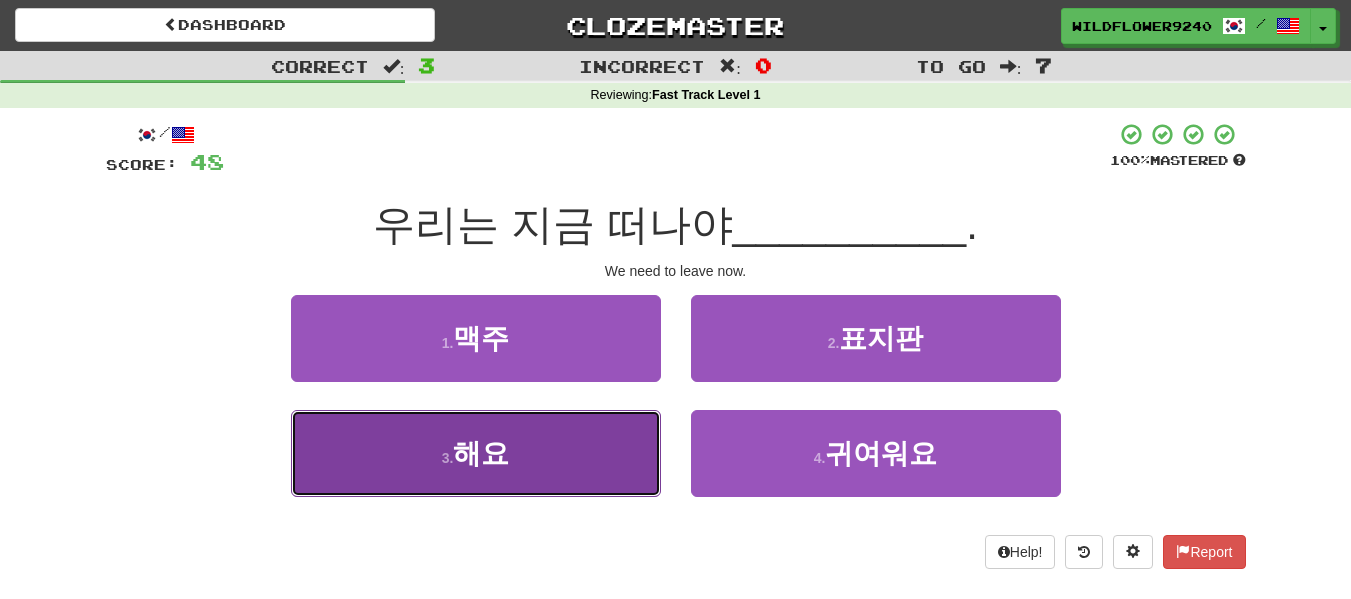 click on "3 .  해요" at bounding box center (476, 453) 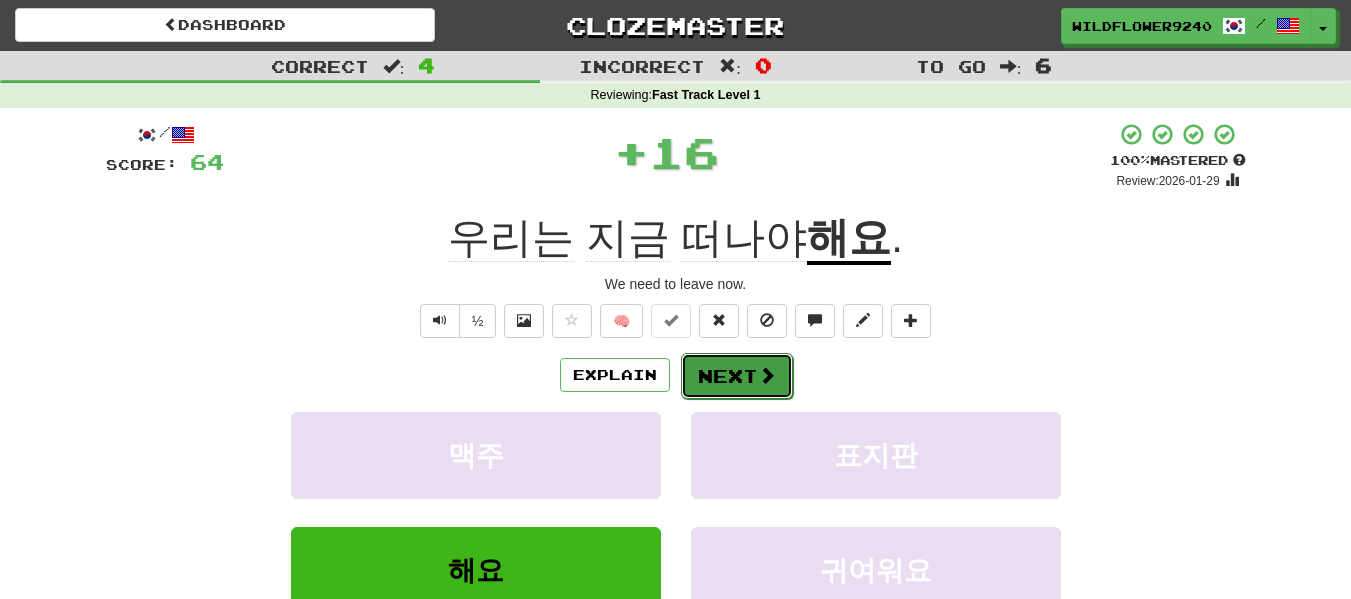 click on "Next" at bounding box center [737, 376] 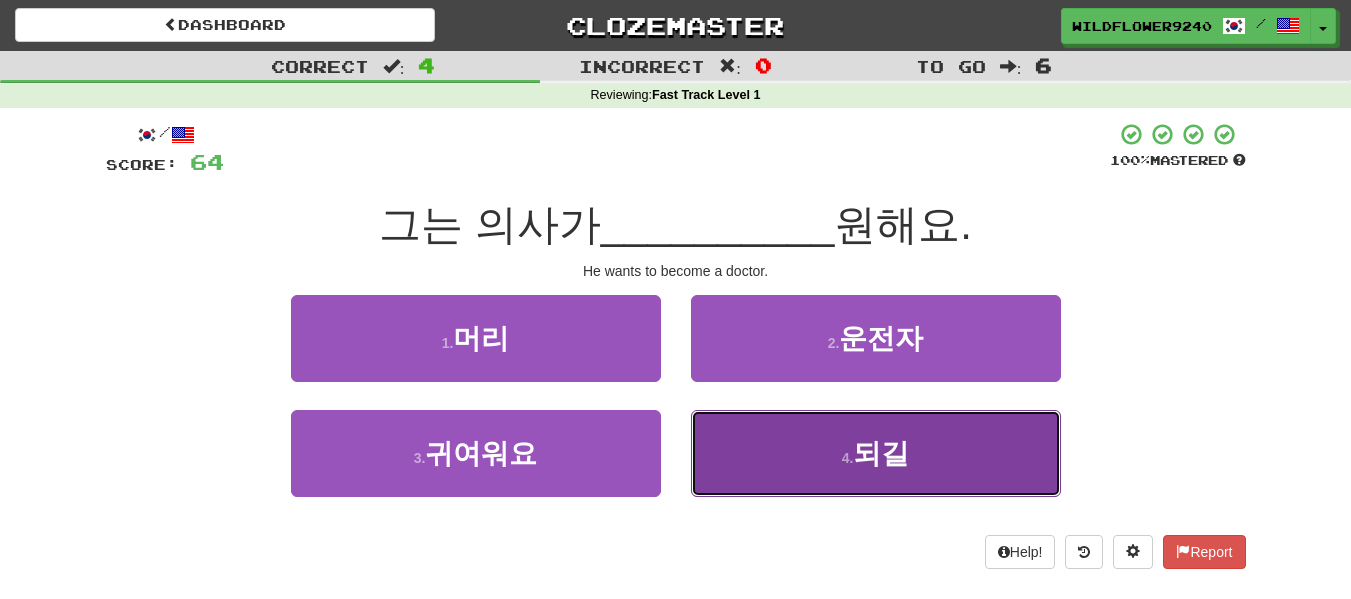 click on "4 .  되길" at bounding box center [876, 453] 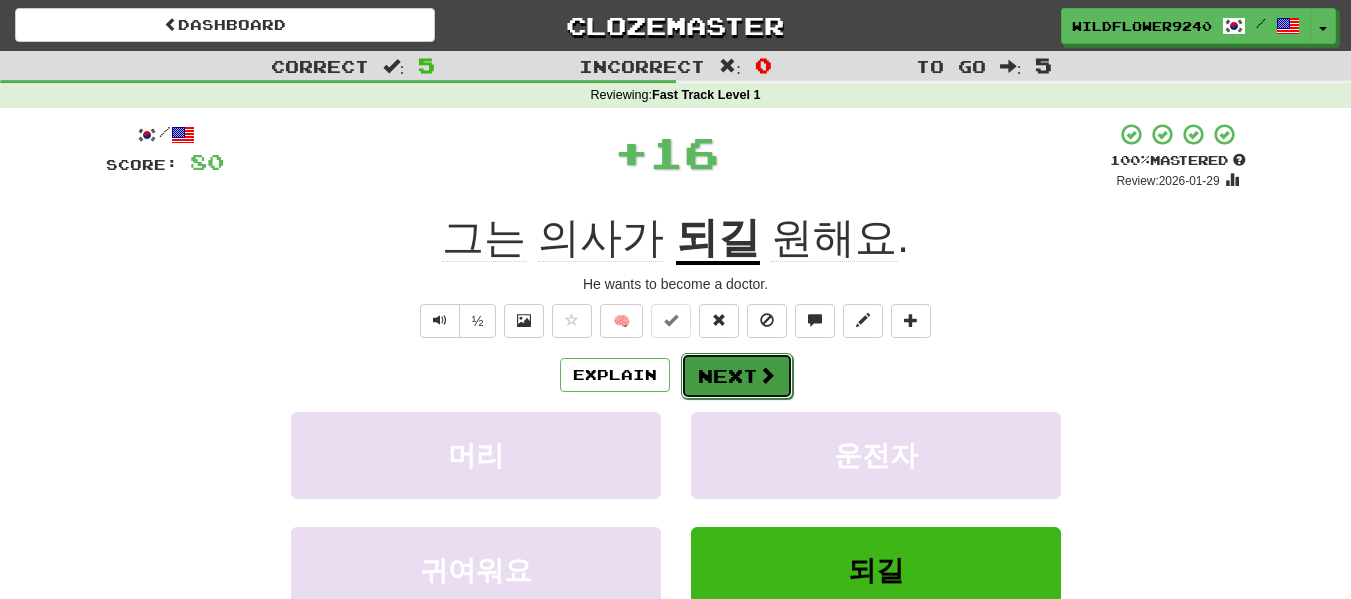 click on "Next" at bounding box center (737, 376) 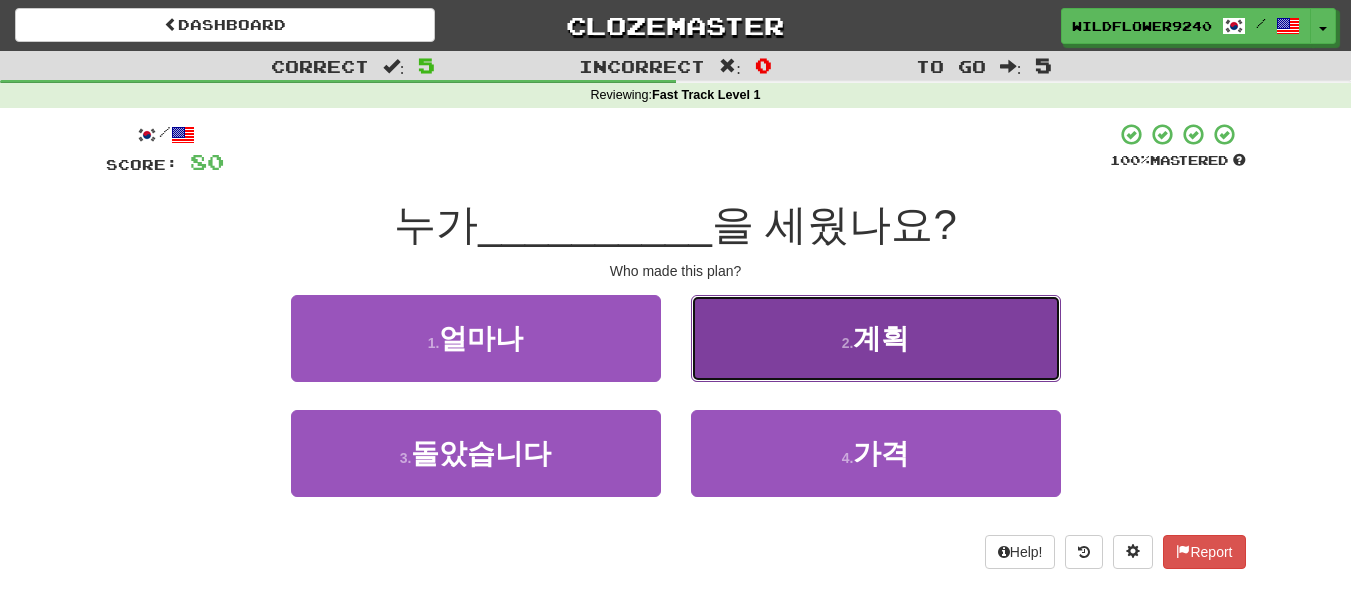 click on "2 .  계획" at bounding box center [876, 338] 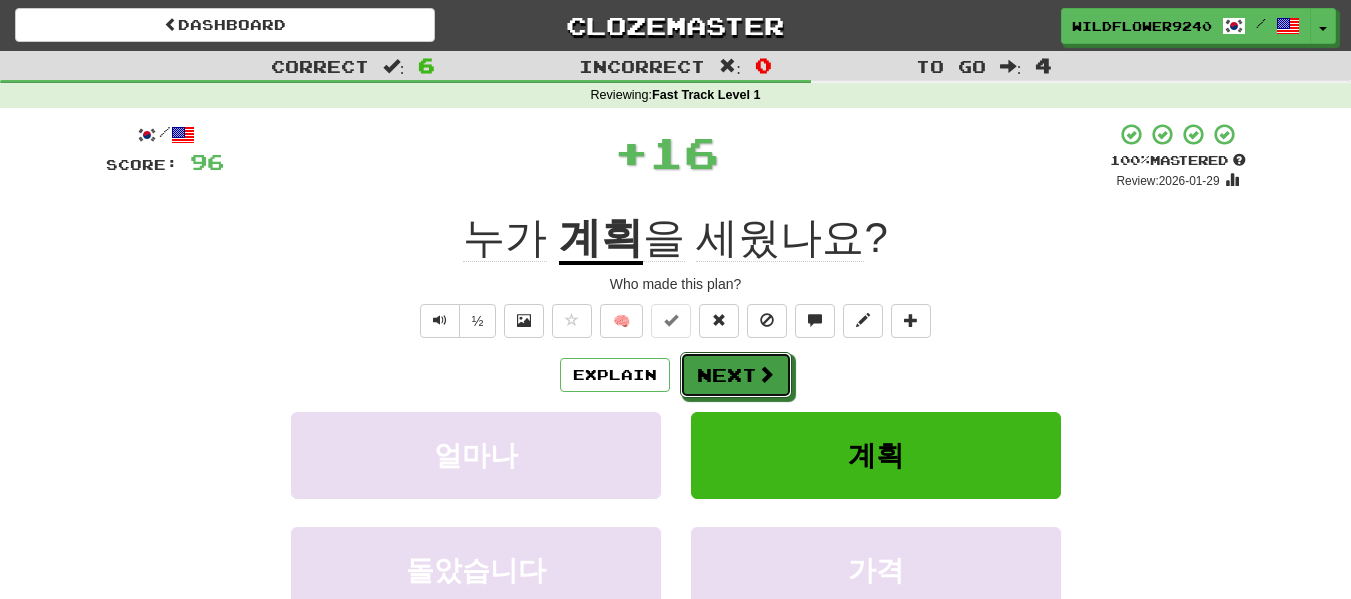click on "Next" at bounding box center (736, 375) 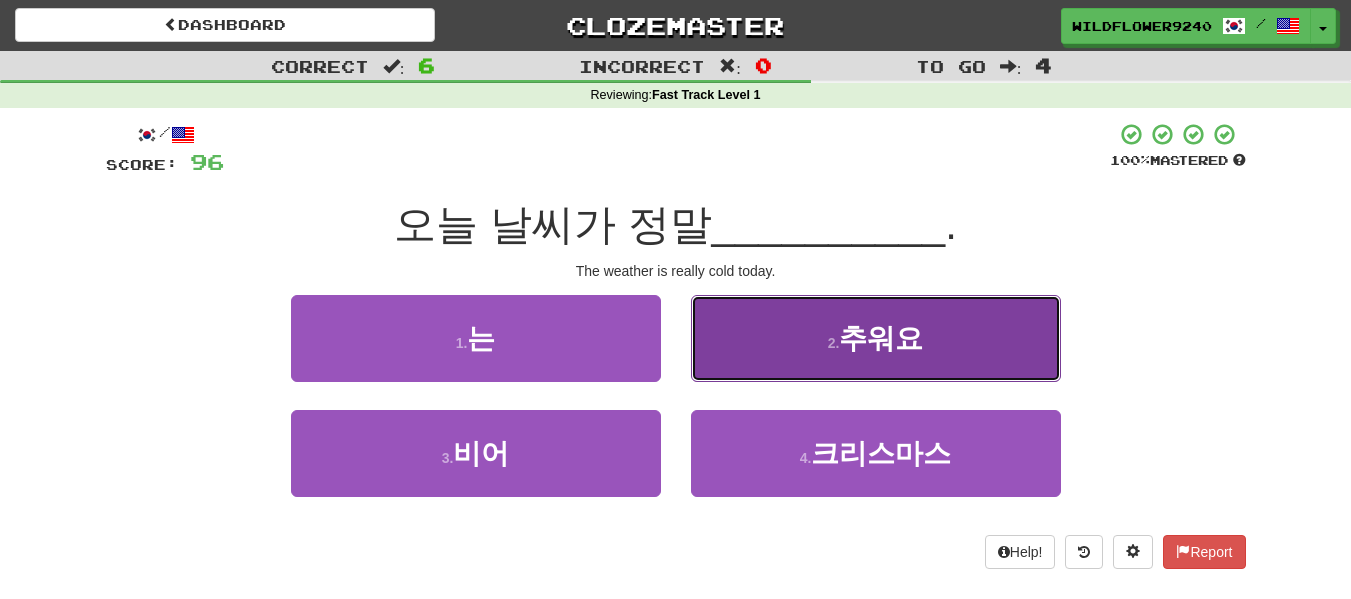 click on "2 .  추워요" at bounding box center [876, 338] 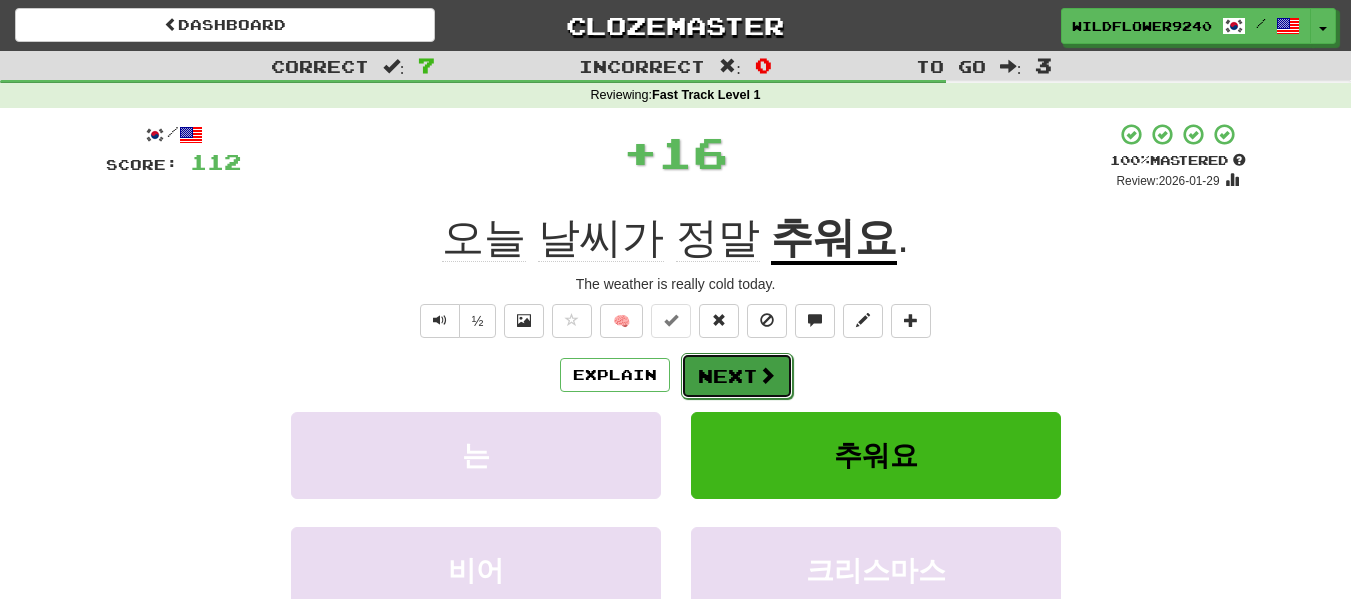 click on "Next" at bounding box center (737, 376) 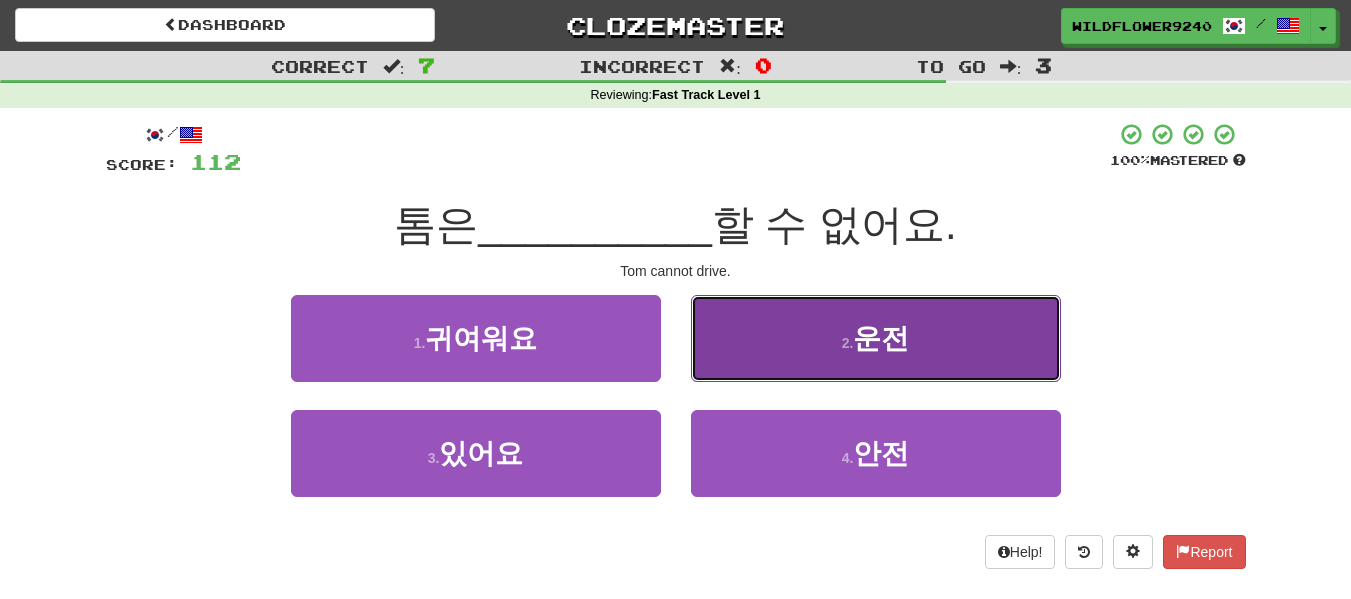 click on "2 .  운전" at bounding box center (876, 338) 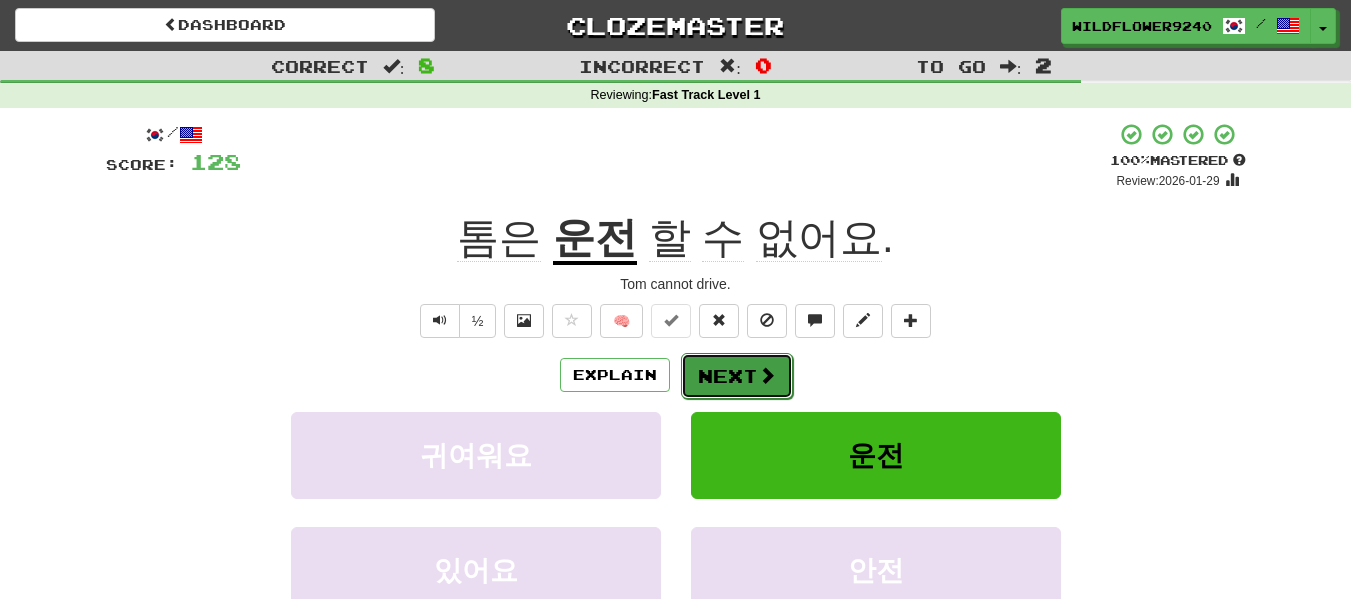 click on "Next" at bounding box center (737, 376) 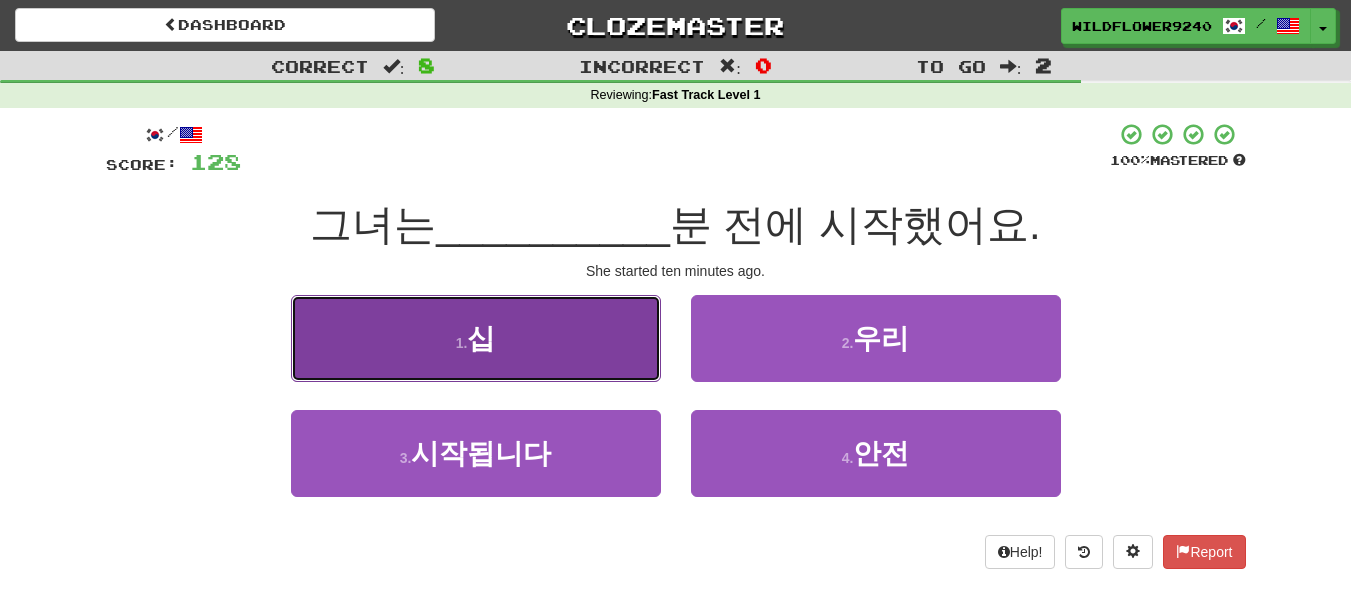 click on "1 .  십" at bounding box center [476, 338] 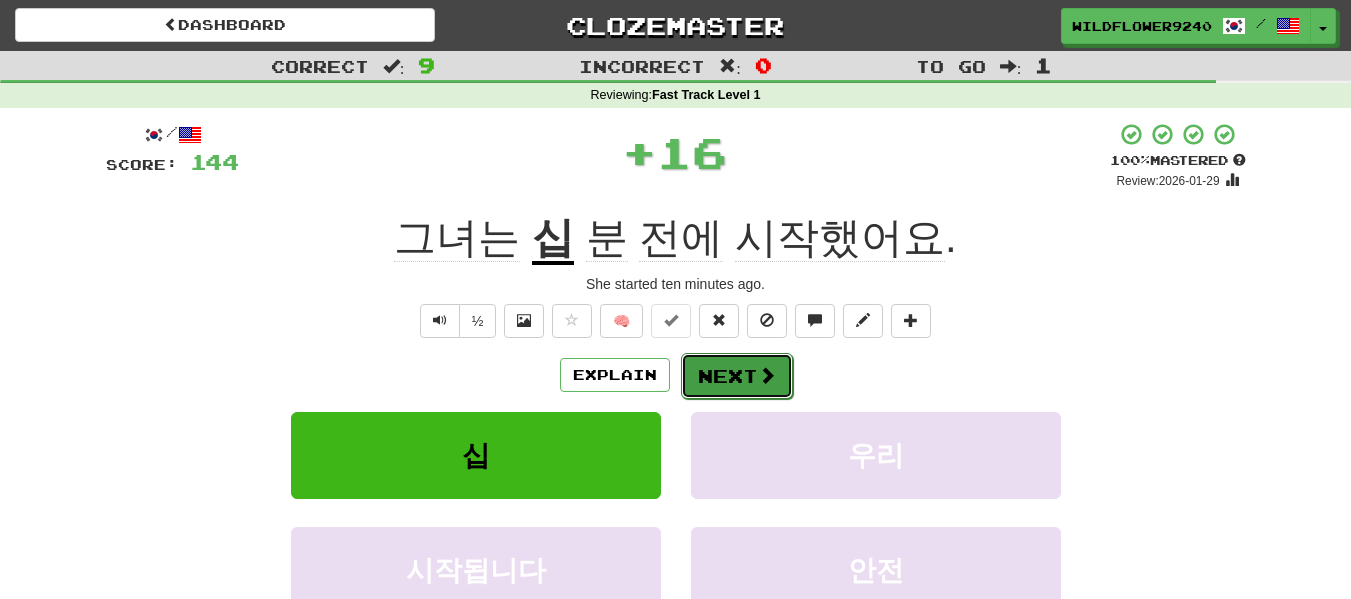 click on "Next" at bounding box center [737, 376] 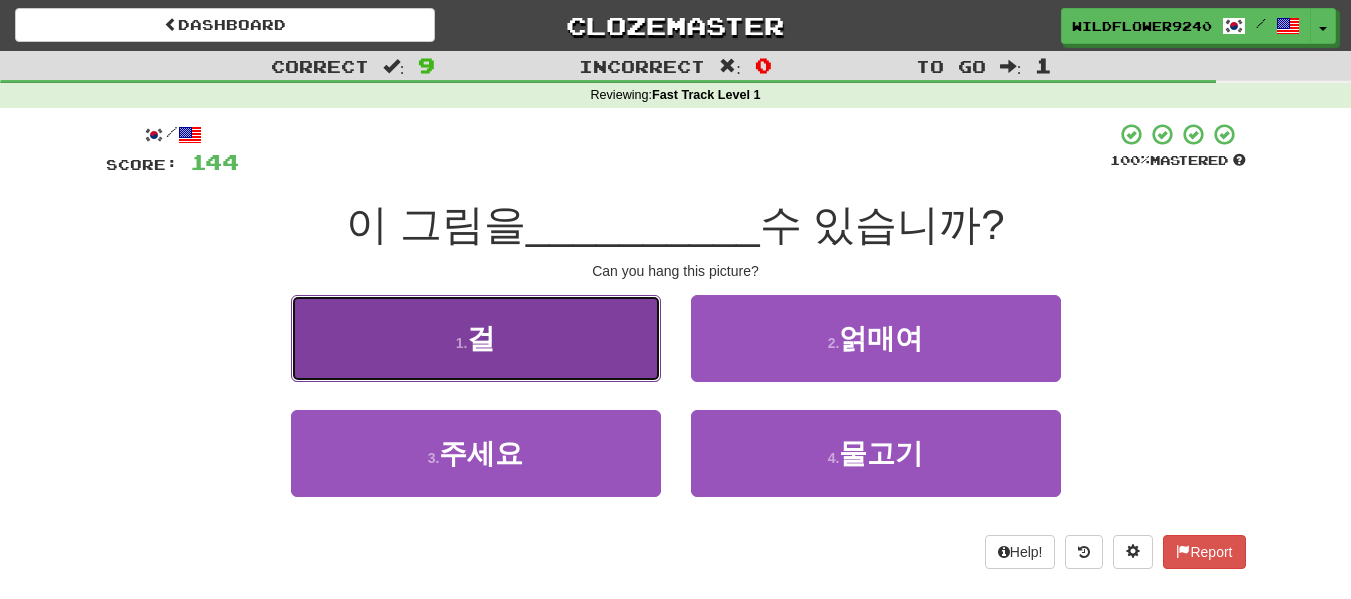 click on "1 .  걸" at bounding box center (476, 338) 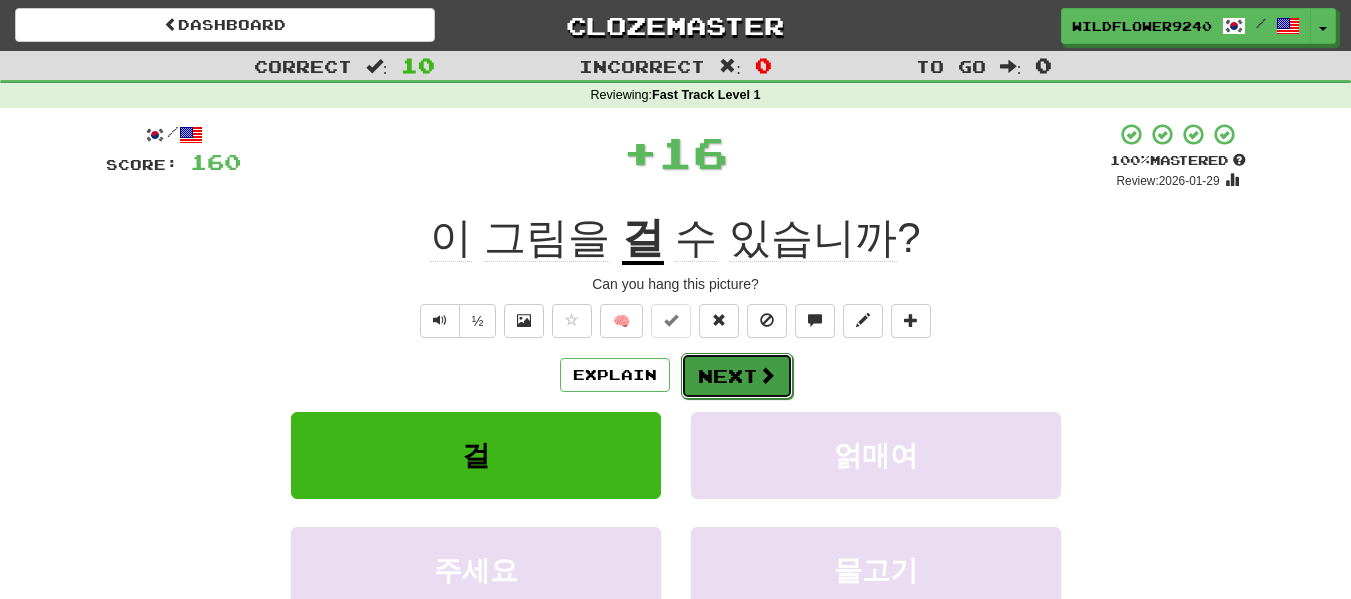 click on "Next" at bounding box center [737, 376] 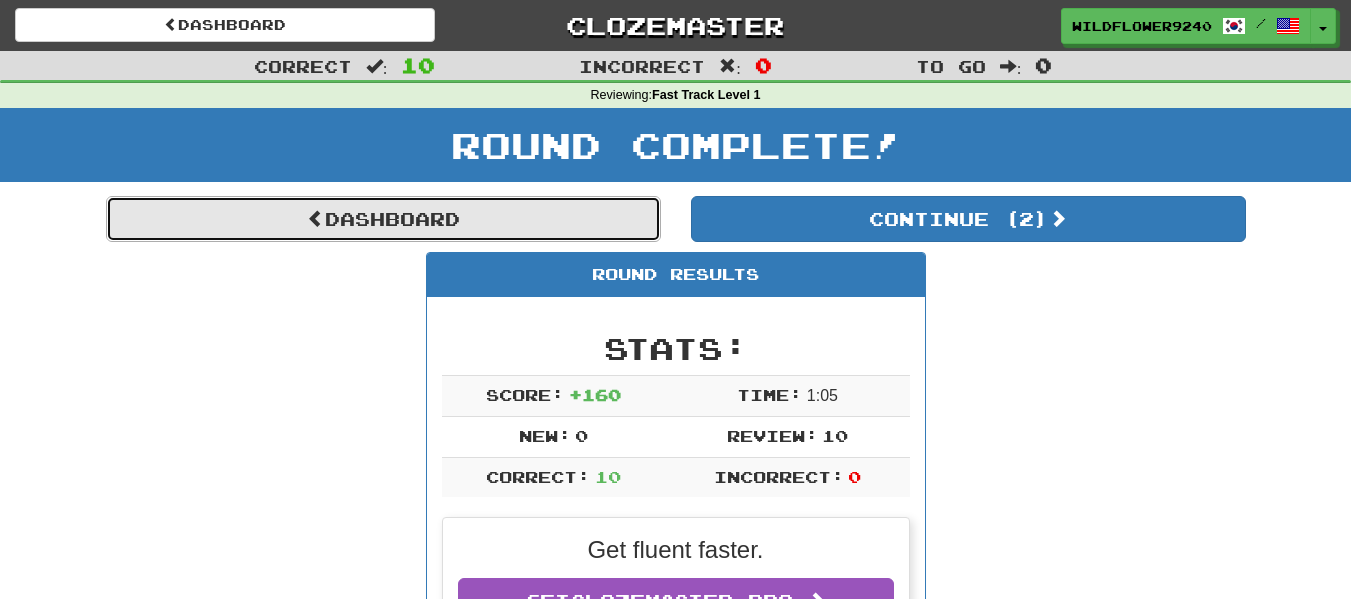 click on "Dashboard" at bounding box center [383, 219] 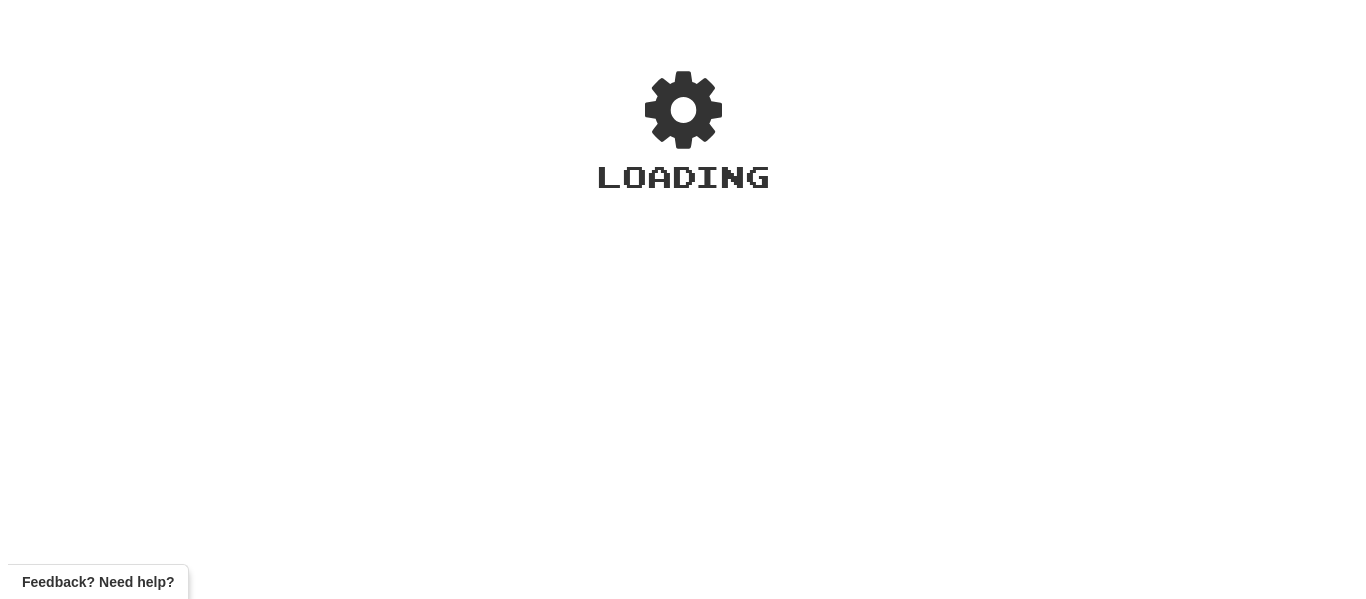 scroll, scrollTop: 0, scrollLeft: 0, axis: both 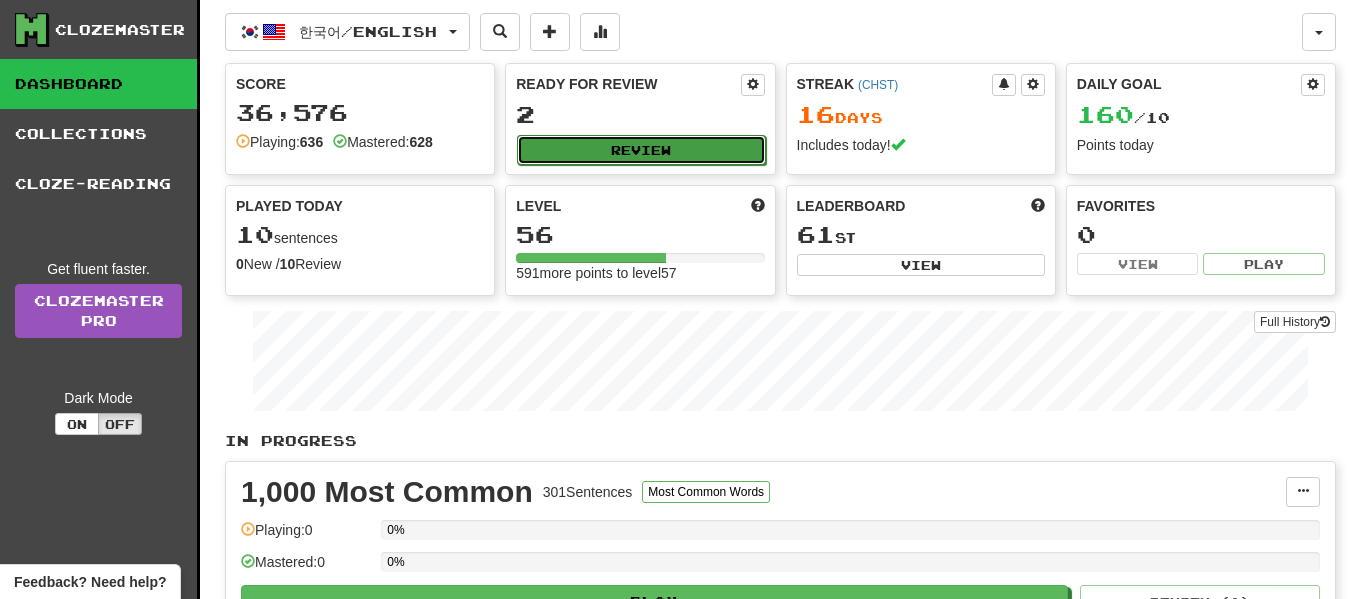 click on "Review" at bounding box center [641, 150] 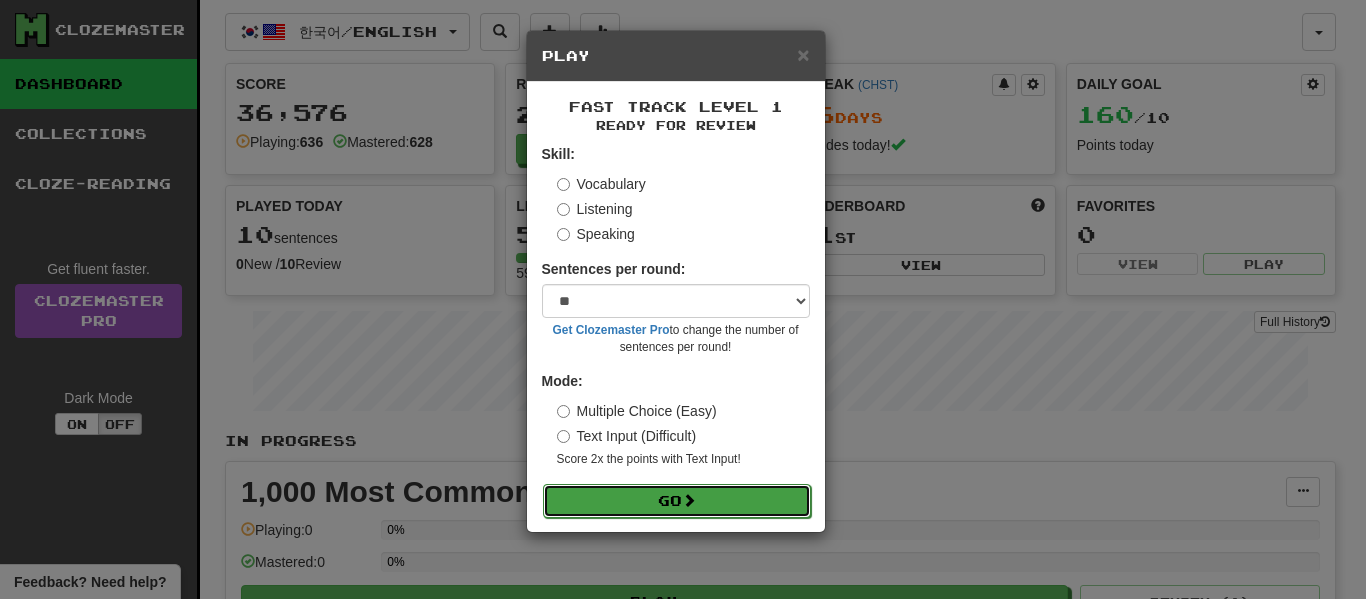 click on "Go" at bounding box center (677, 501) 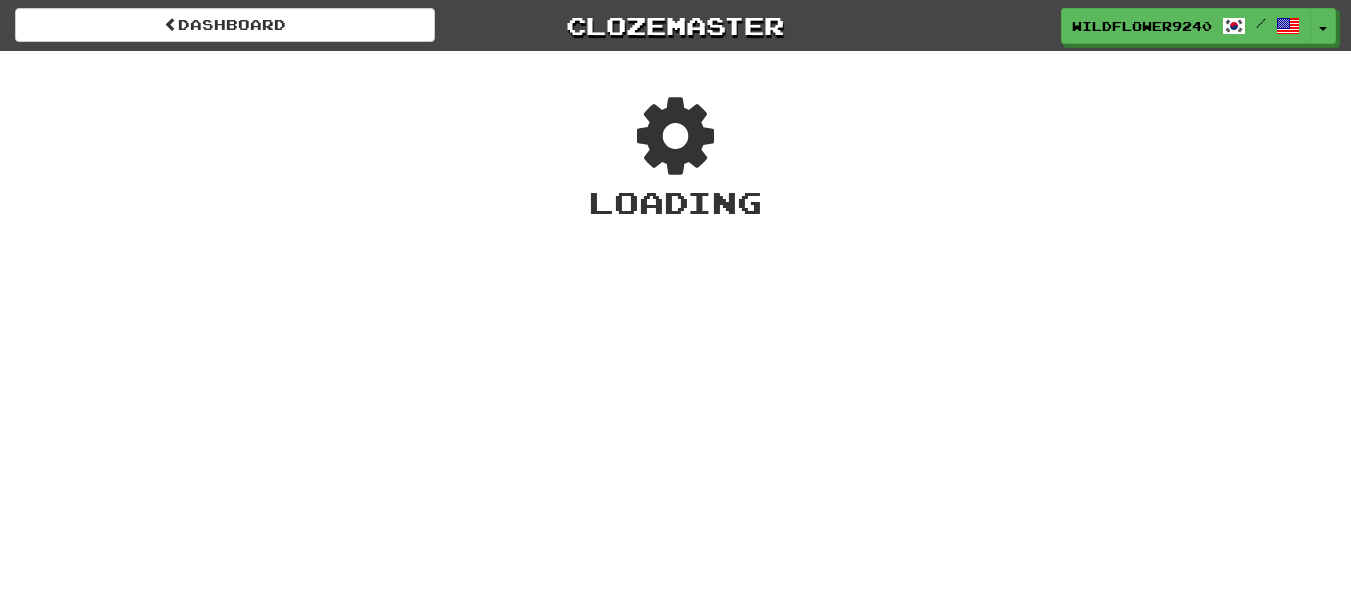 scroll, scrollTop: 0, scrollLeft: 0, axis: both 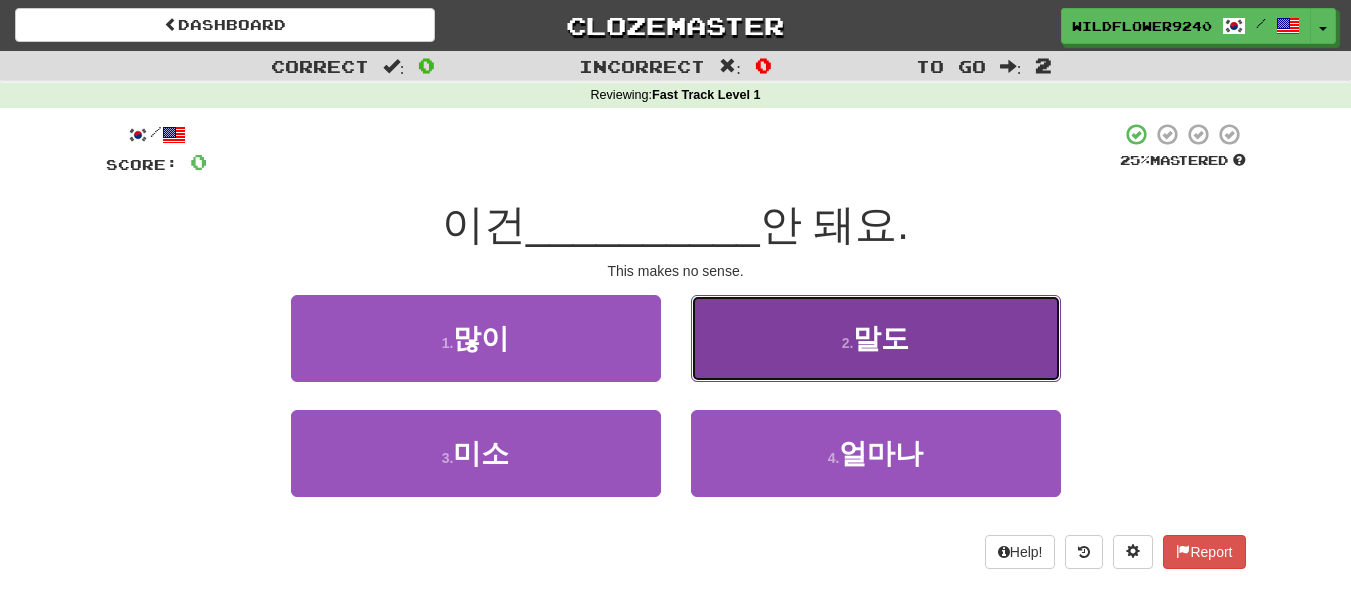 click on "2 .  말도" at bounding box center (876, 338) 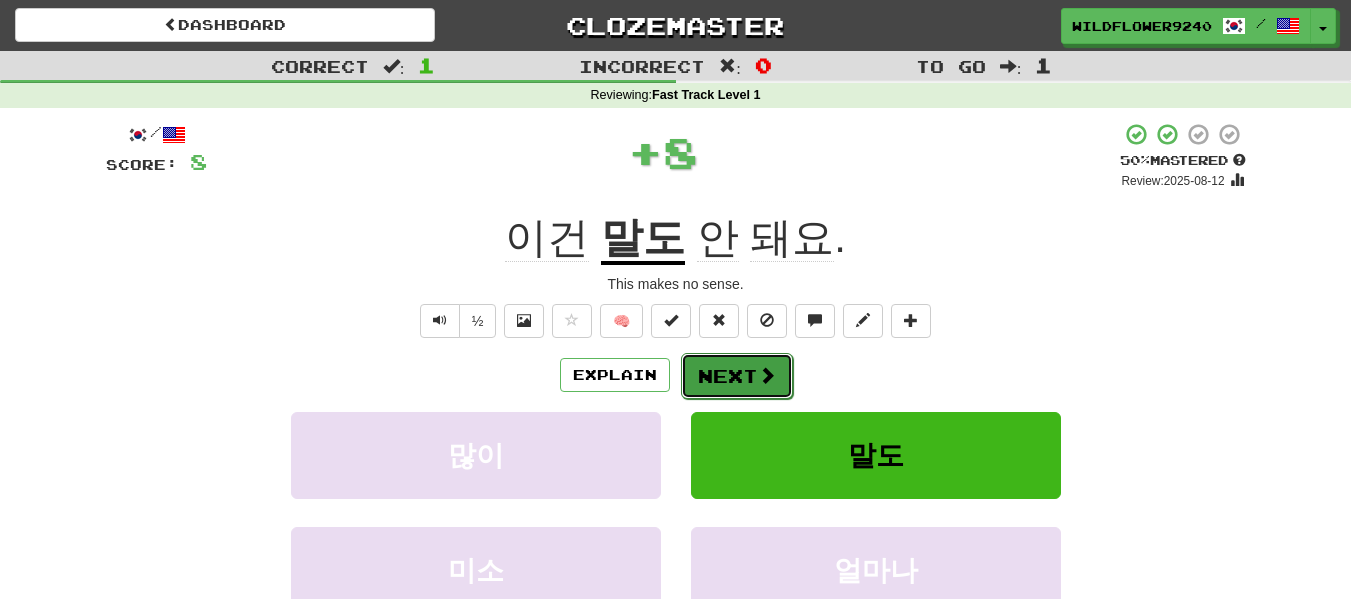 click on "Next" at bounding box center (737, 376) 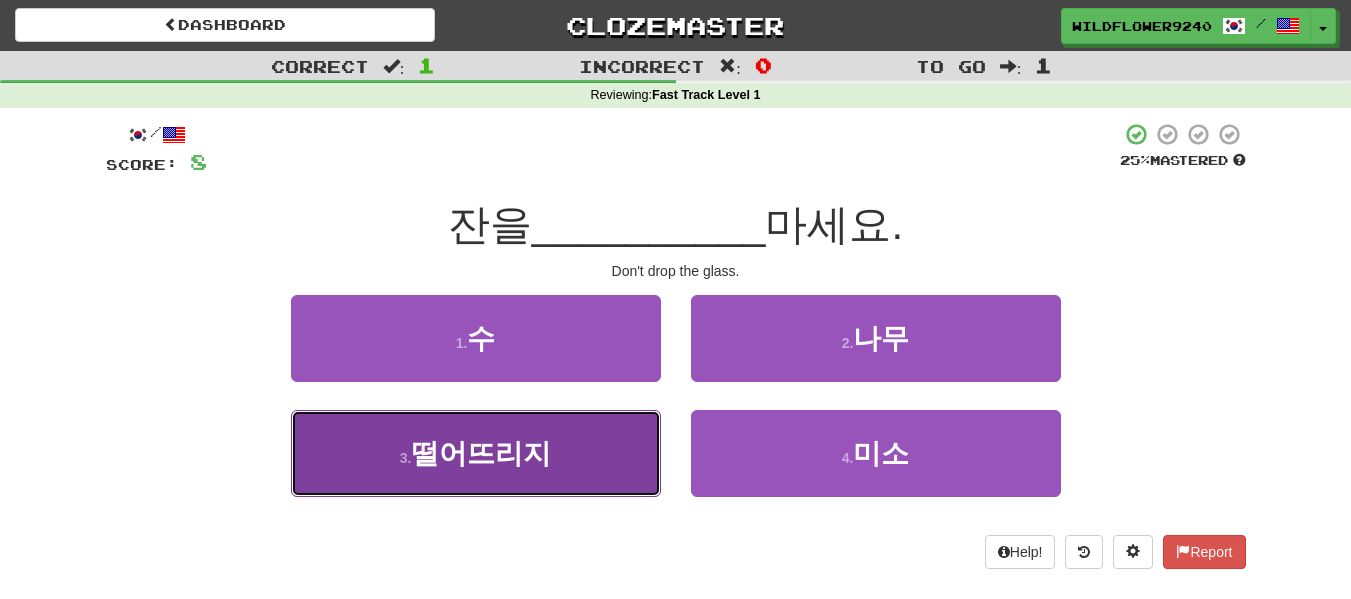 click on "떨어뜨리지" at bounding box center [481, 453] 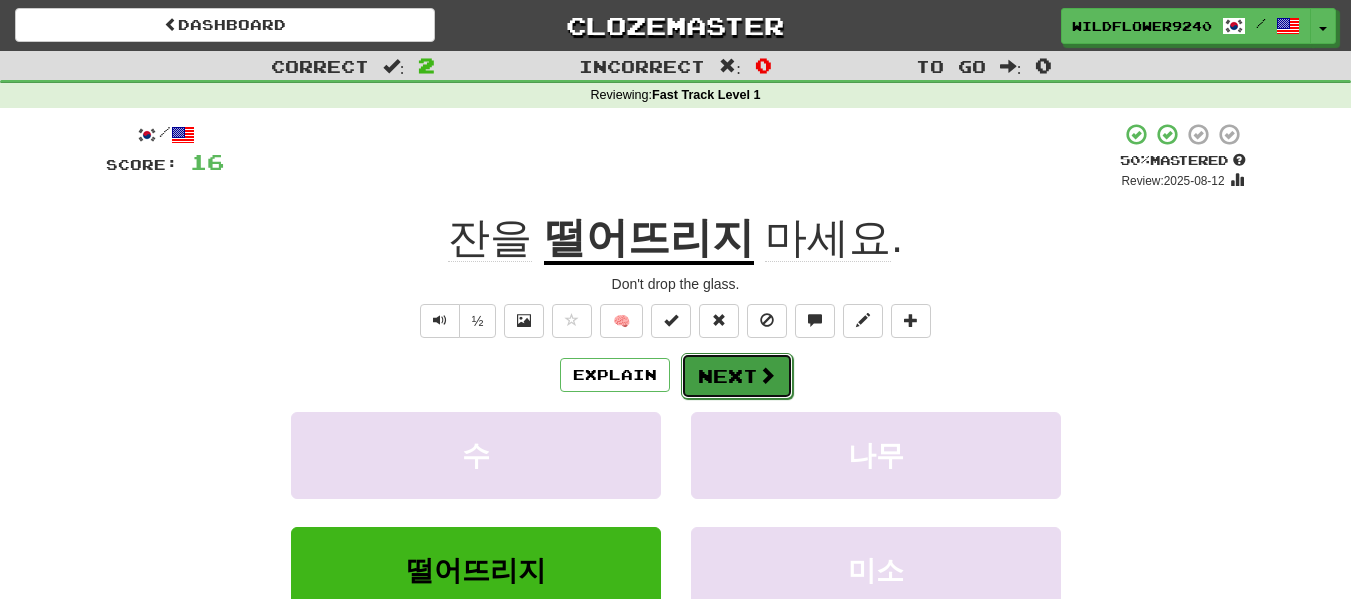 click on "Next" at bounding box center (737, 376) 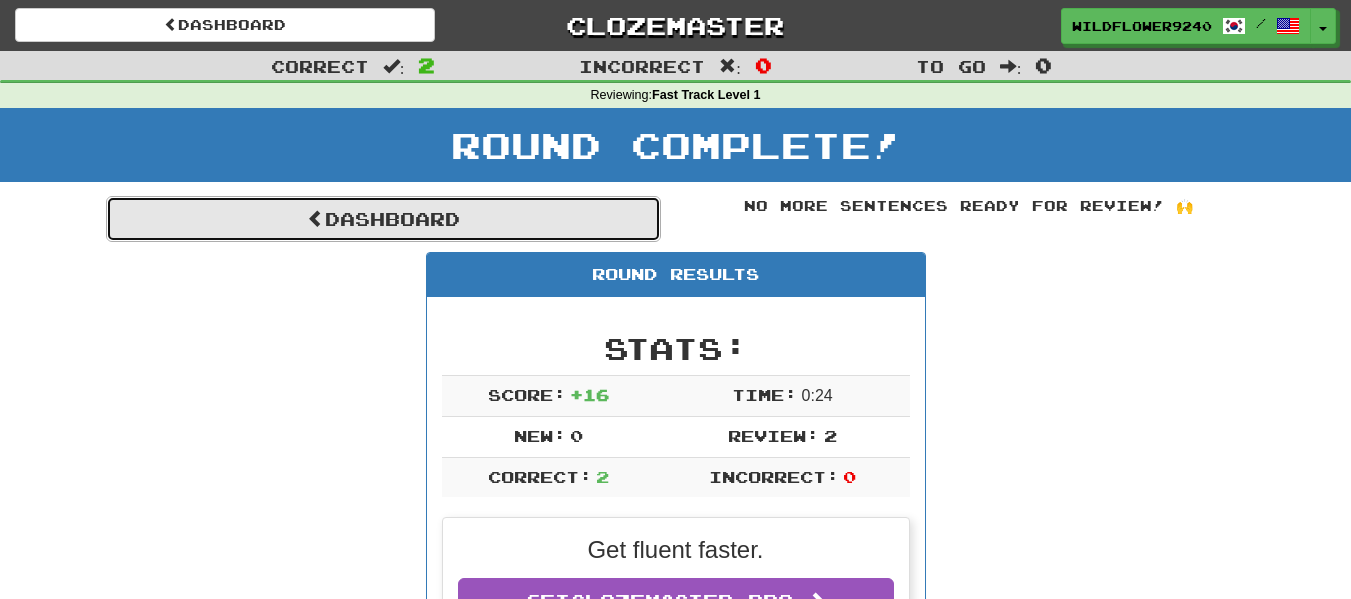 click on "Dashboard" at bounding box center [383, 219] 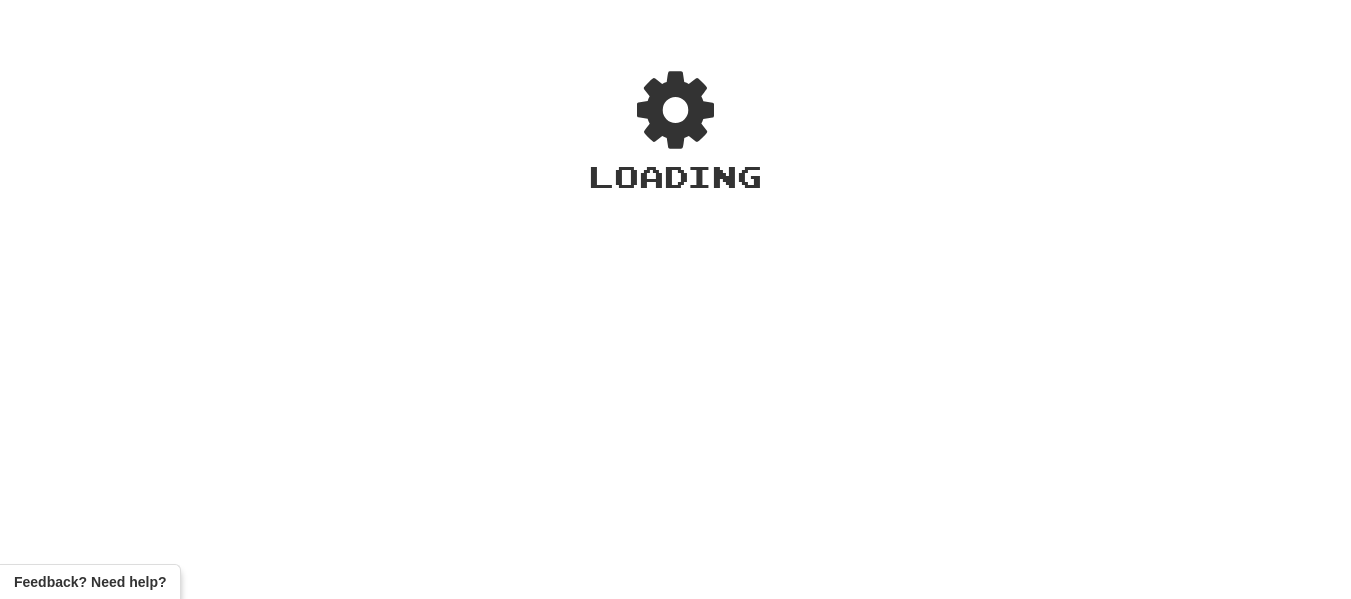 scroll, scrollTop: 0, scrollLeft: 0, axis: both 